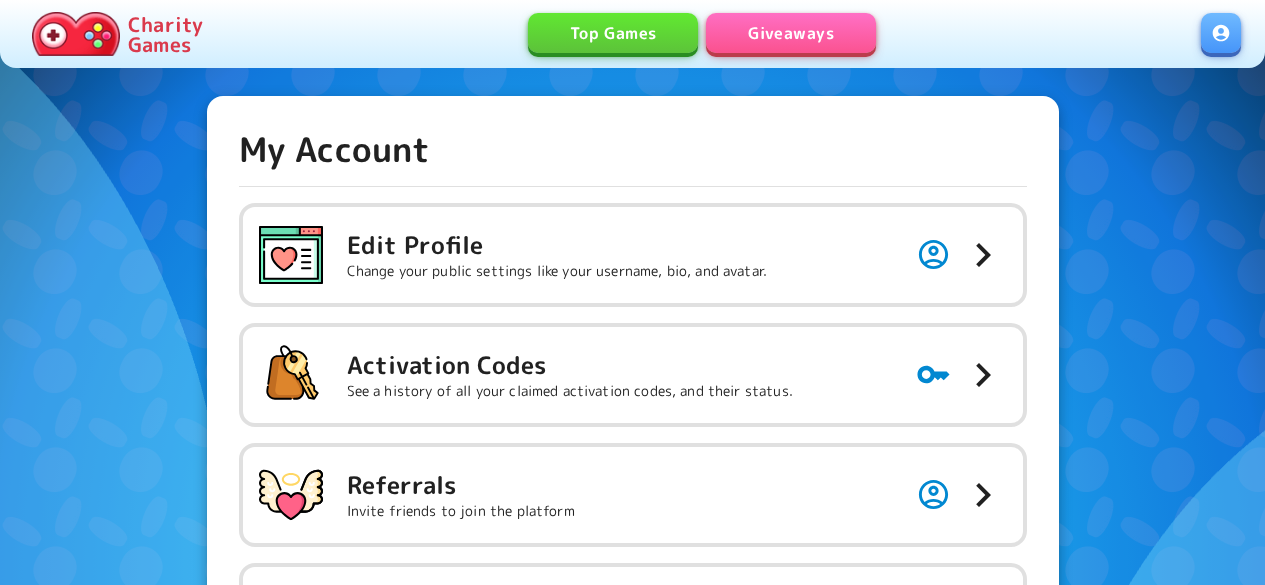 scroll, scrollTop: 0, scrollLeft: 0, axis: both 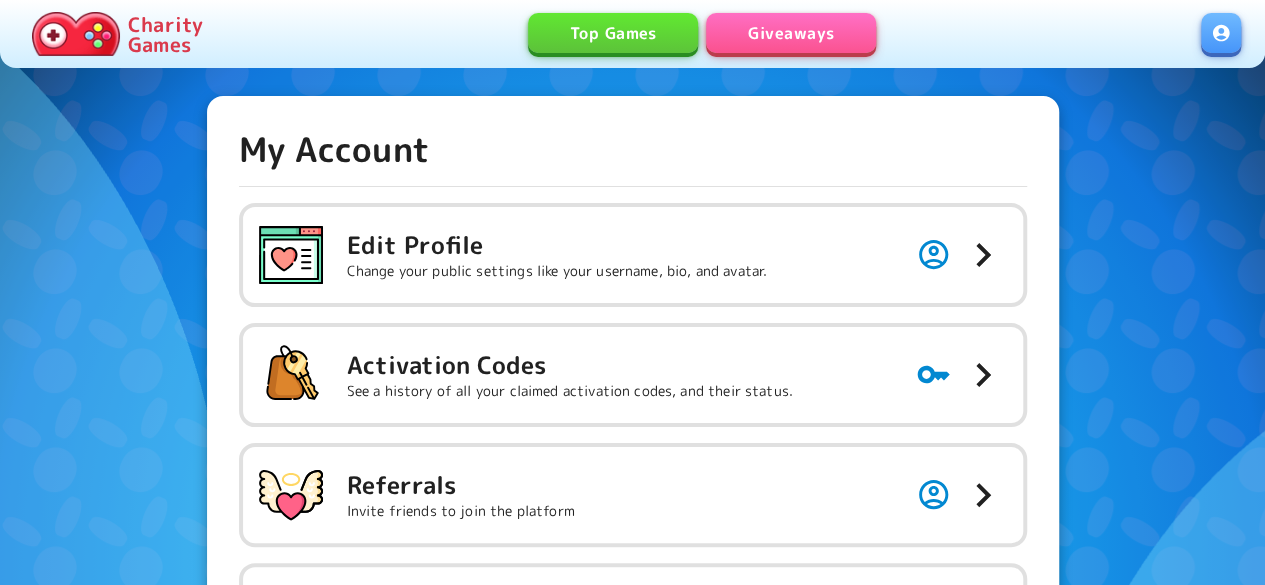 click on "Giveaways" at bounding box center (791, 33) 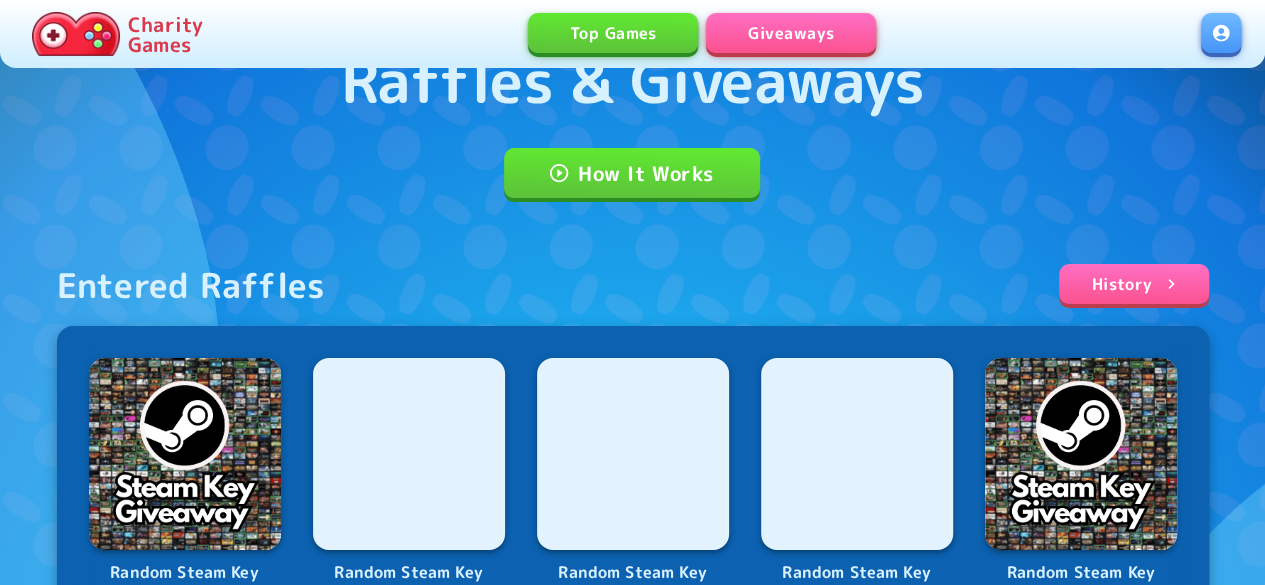 scroll, scrollTop: 0, scrollLeft: 0, axis: both 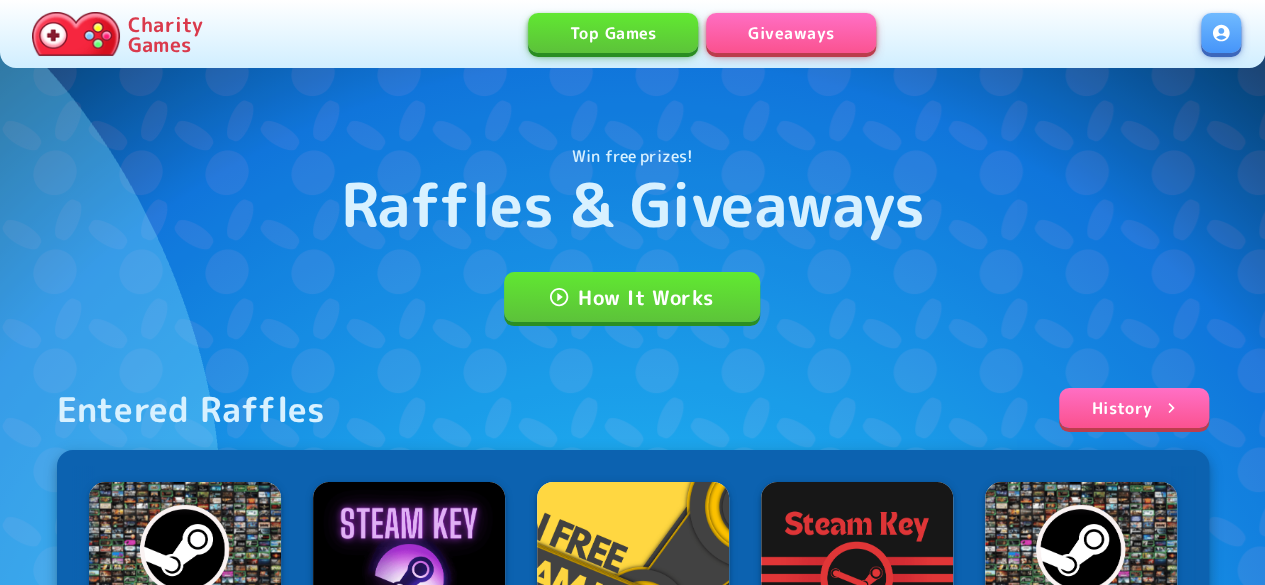 click at bounding box center (1221, 33) 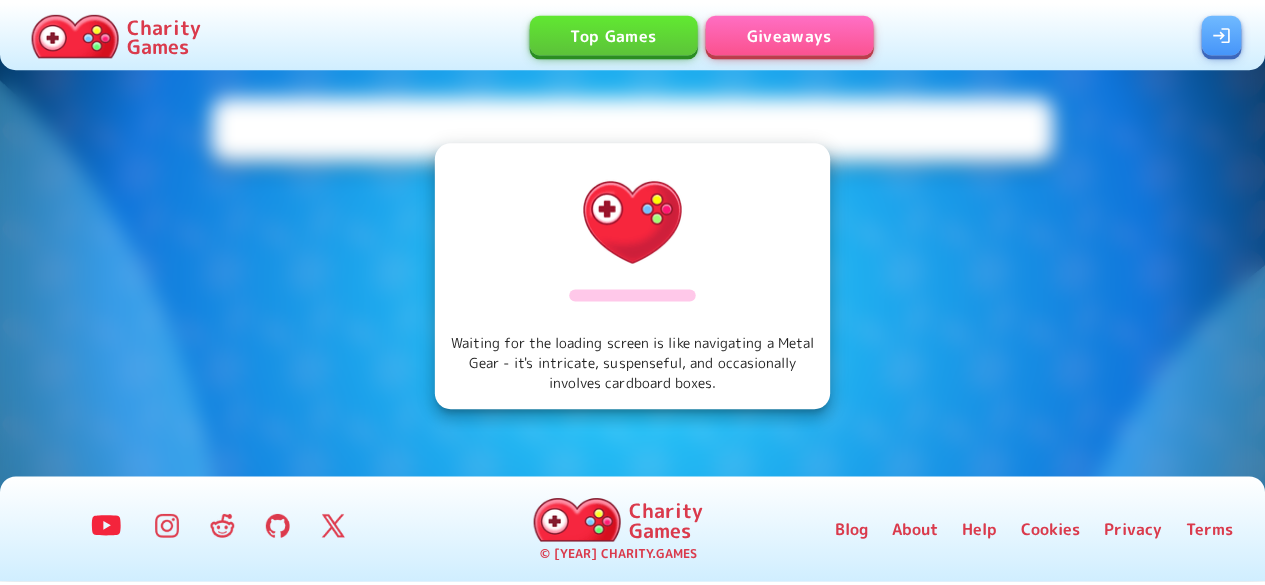 scroll, scrollTop: 0, scrollLeft: 0, axis: both 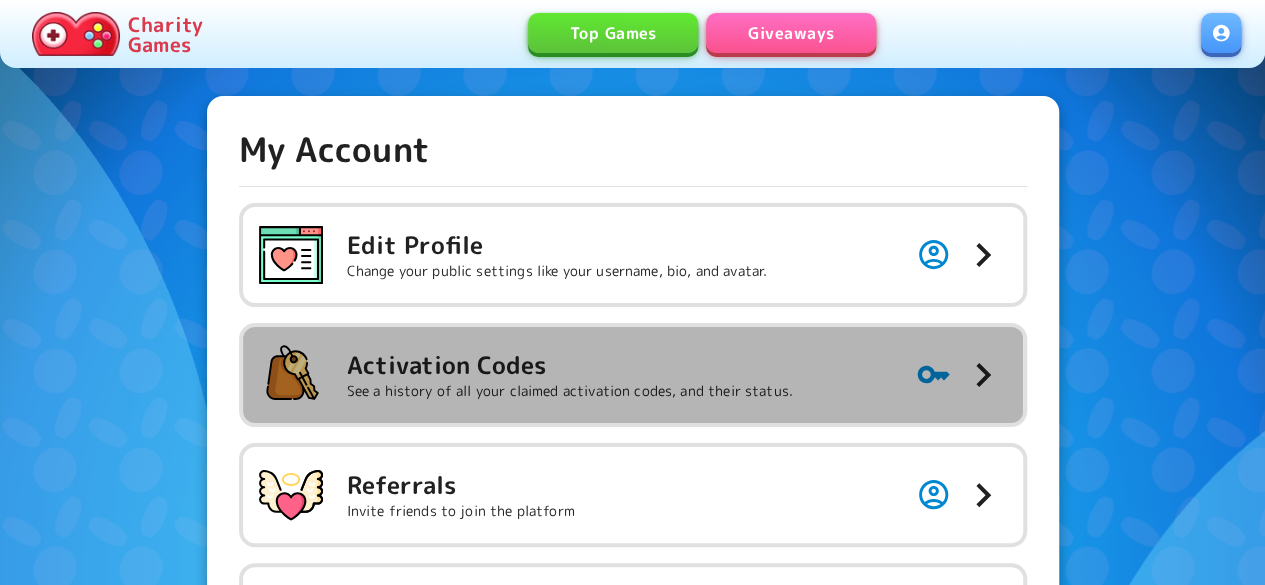 click on "Activation Codes" at bounding box center (557, 245) 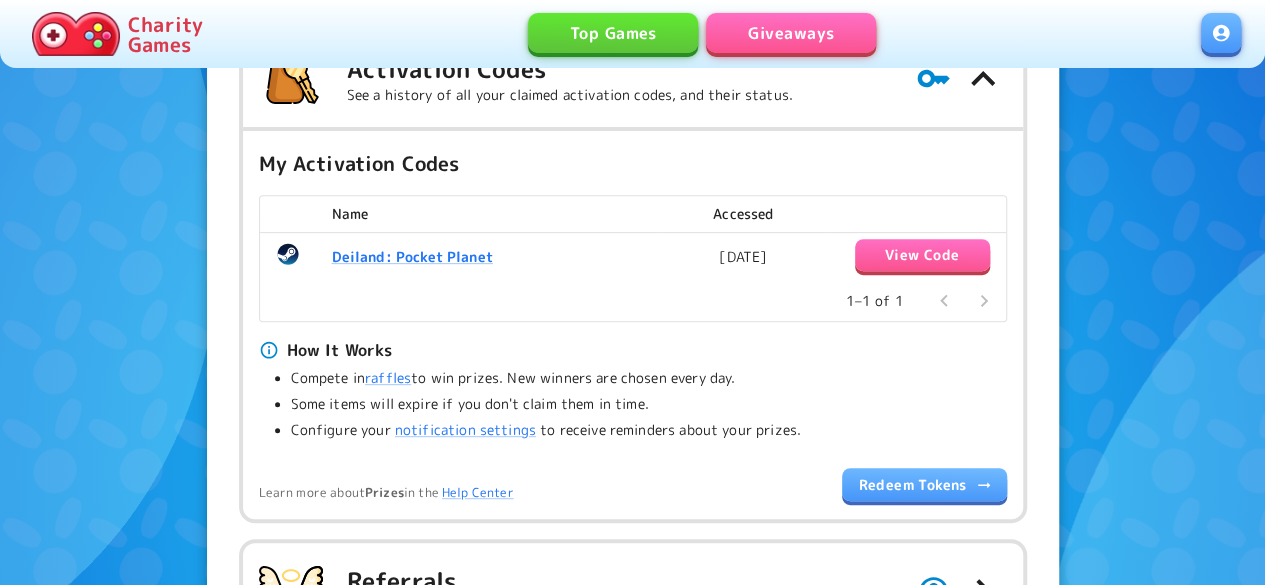 scroll, scrollTop: 300, scrollLeft: 0, axis: vertical 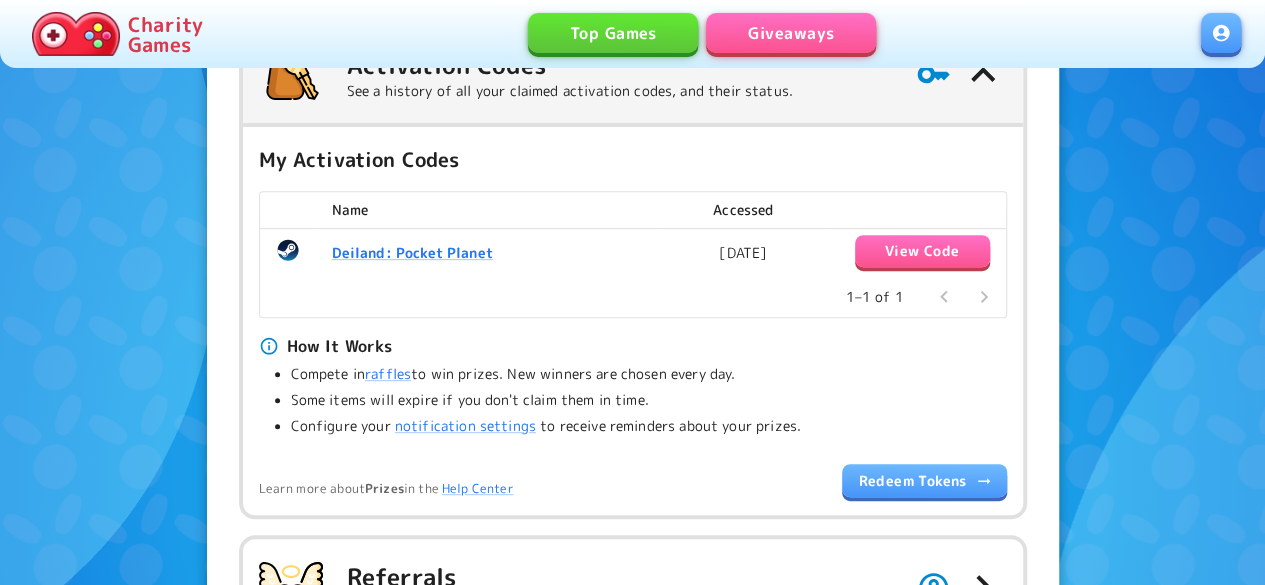 click on "Activation Codes See a history of all your claimed activation codes, and their status." at bounding box center [633, -45] 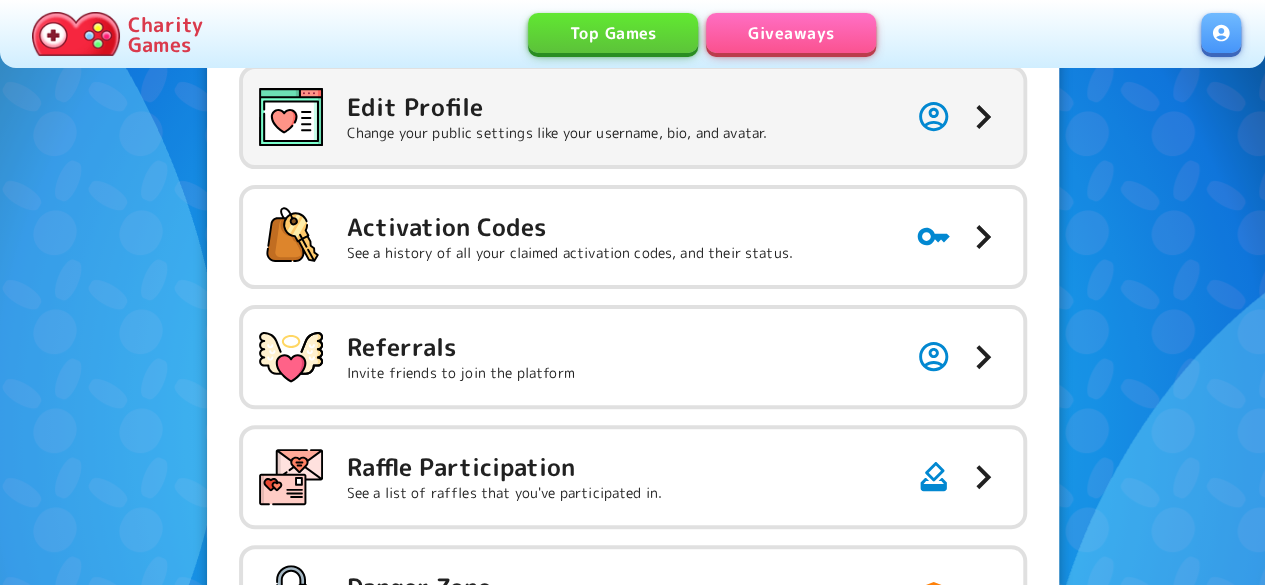 scroll, scrollTop: 0, scrollLeft: 0, axis: both 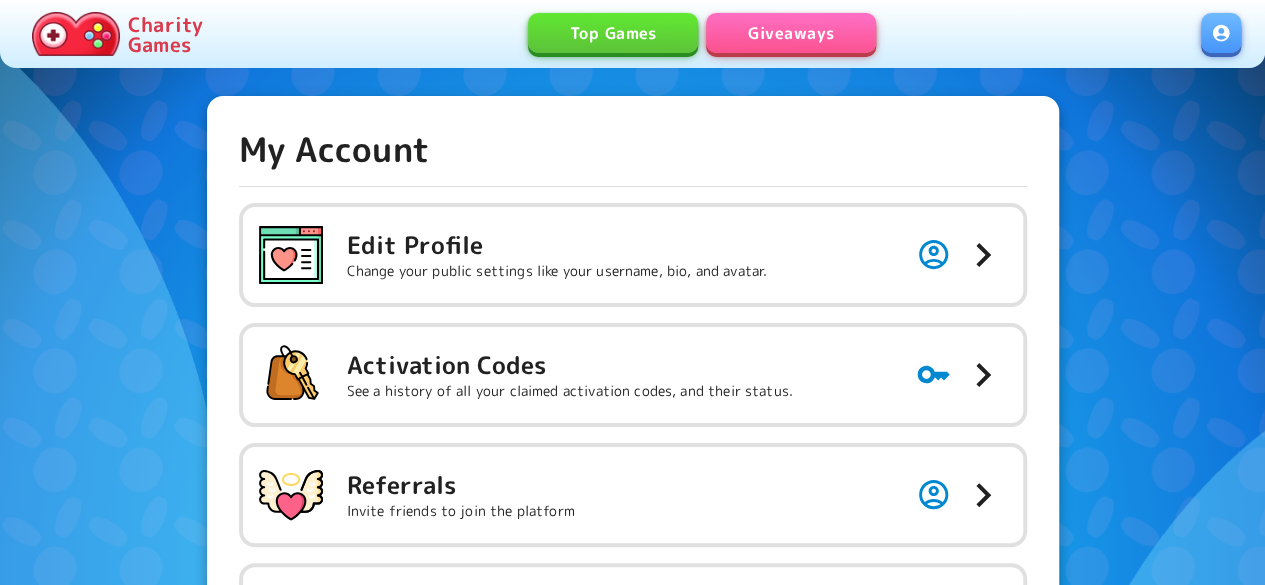click on "Giveaways" at bounding box center [791, 33] 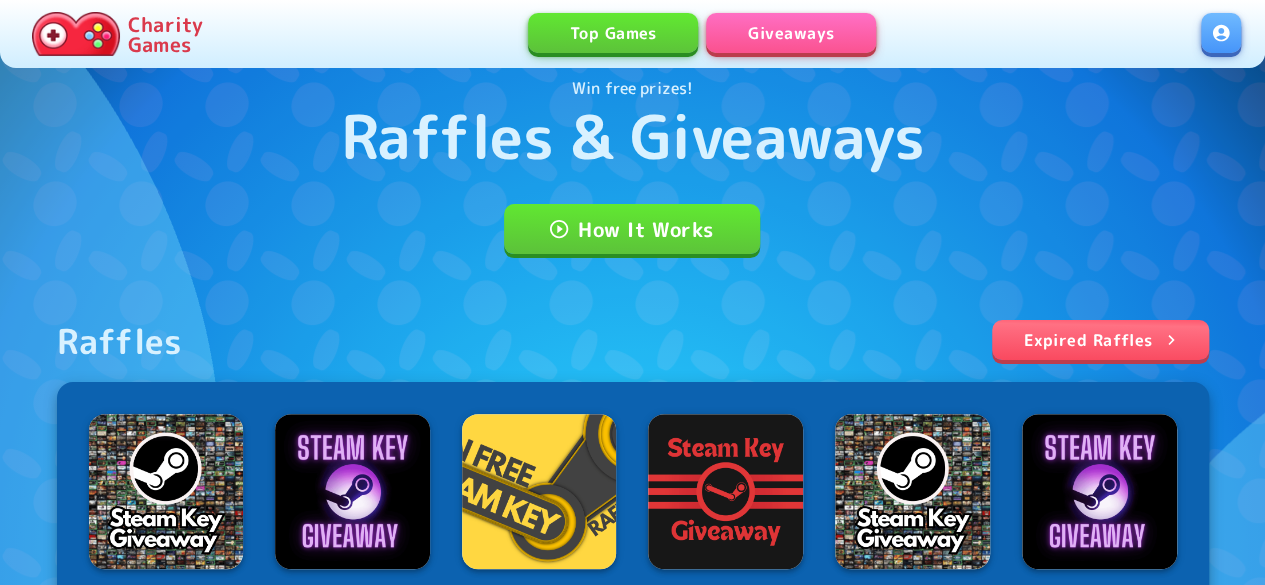 scroll, scrollTop: 100, scrollLeft: 0, axis: vertical 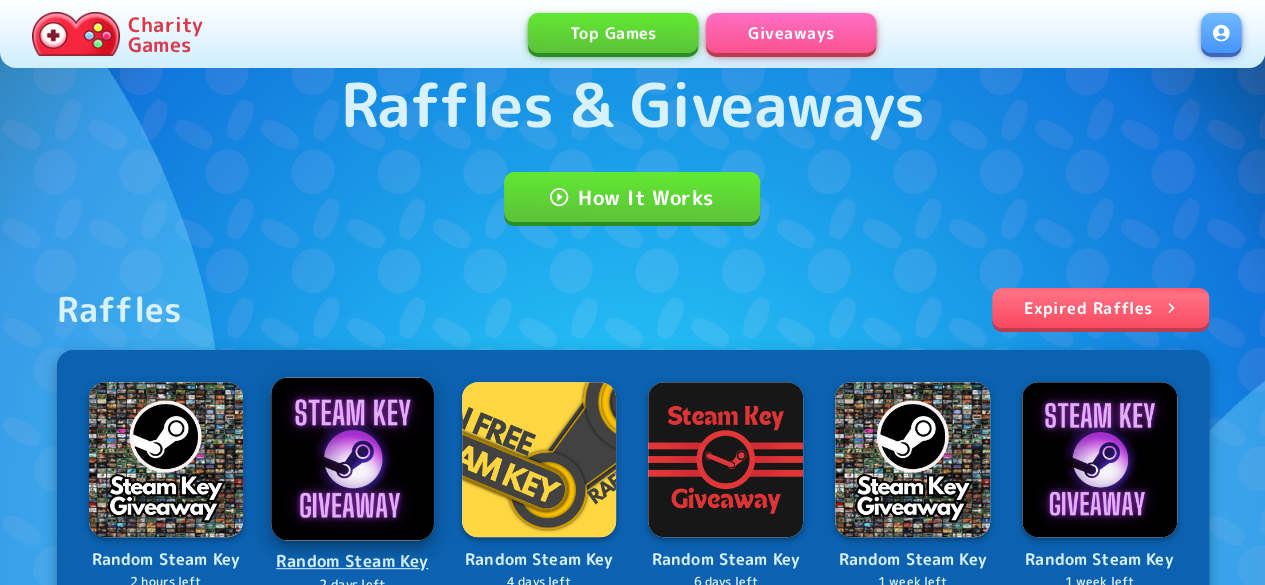 click at bounding box center [352, 458] 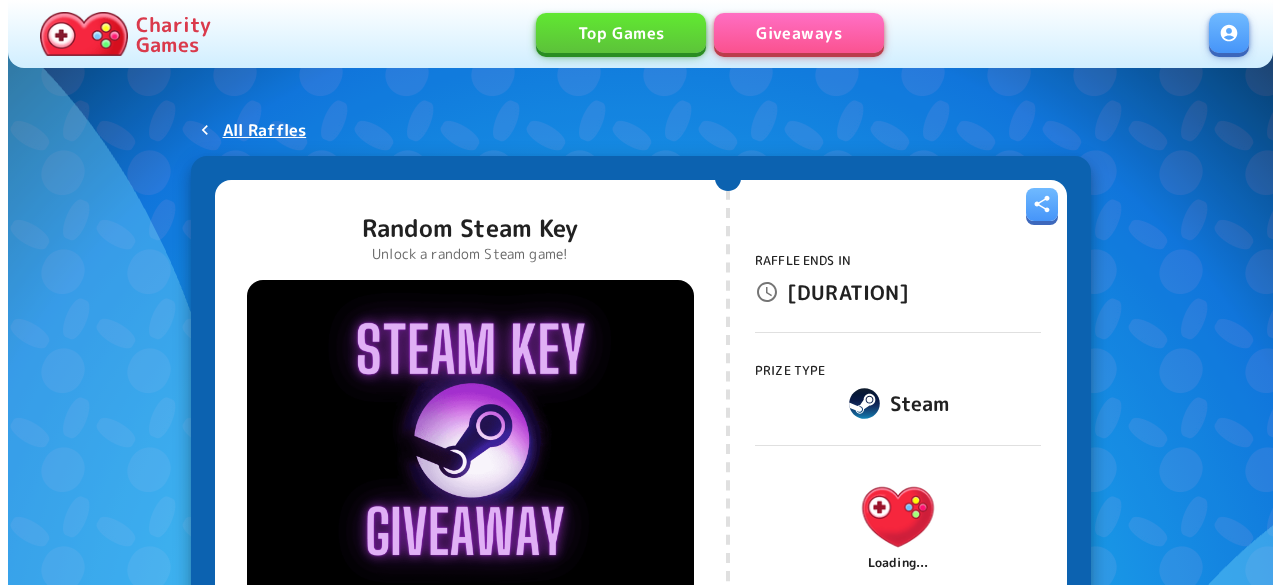 scroll, scrollTop: 0, scrollLeft: 0, axis: both 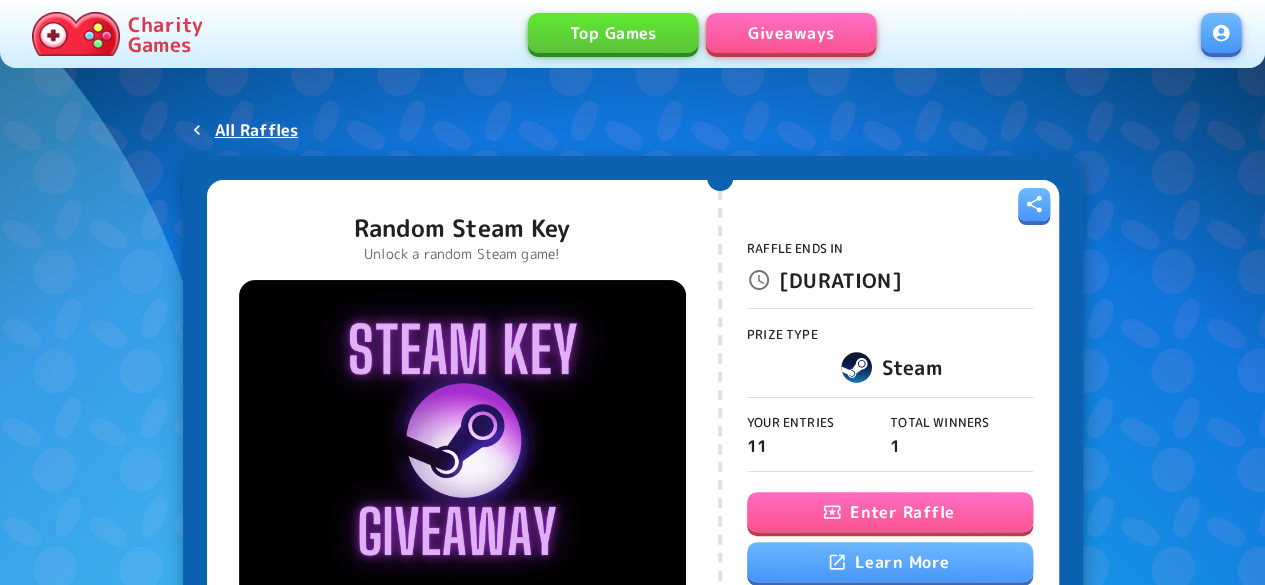 click at bounding box center (832, 512) 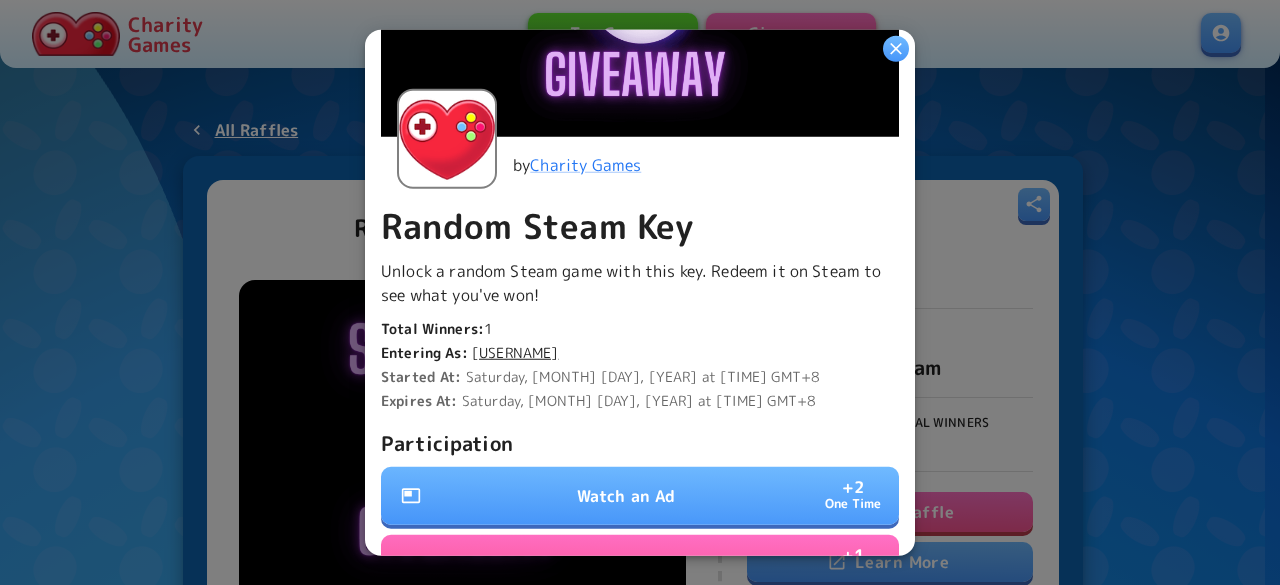 scroll, scrollTop: 400, scrollLeft: 0, axis: vertical 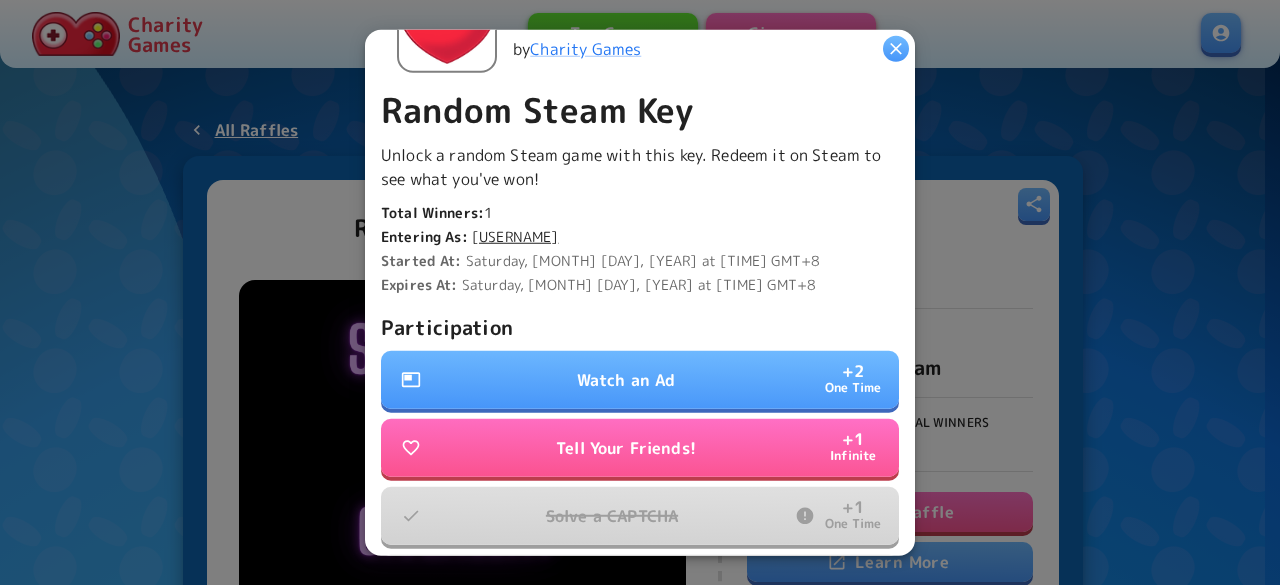 click on "Watch an Ad + 2 One Time" at bounding box center (640, 380) 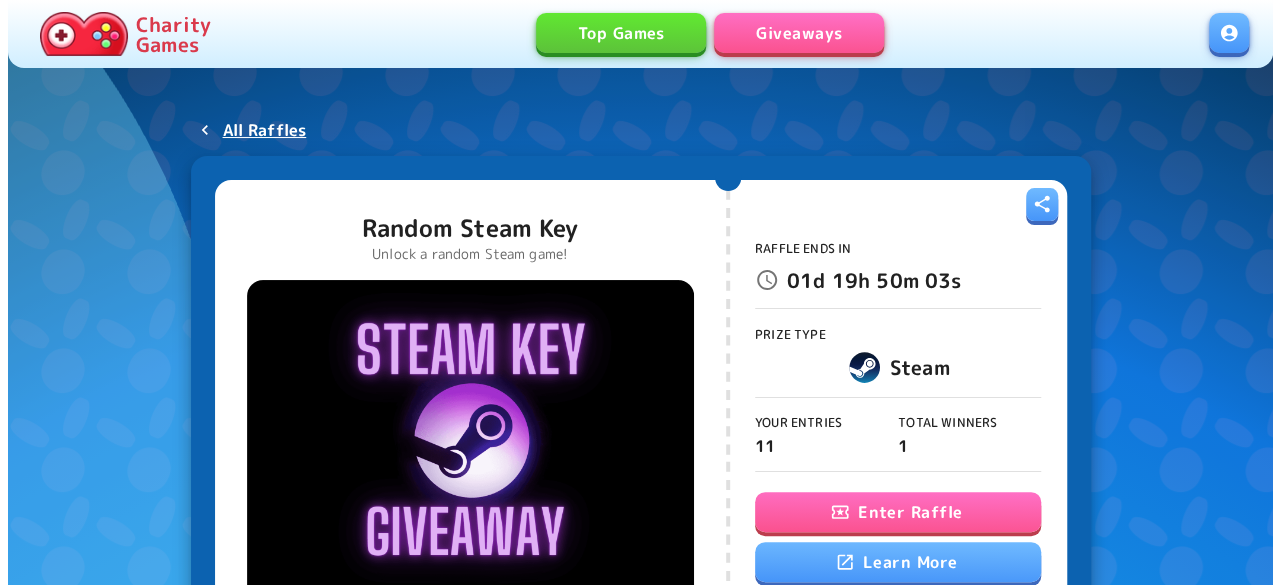 scroll, scrollTop: 200, scrollLeft: 0, axis: vertical 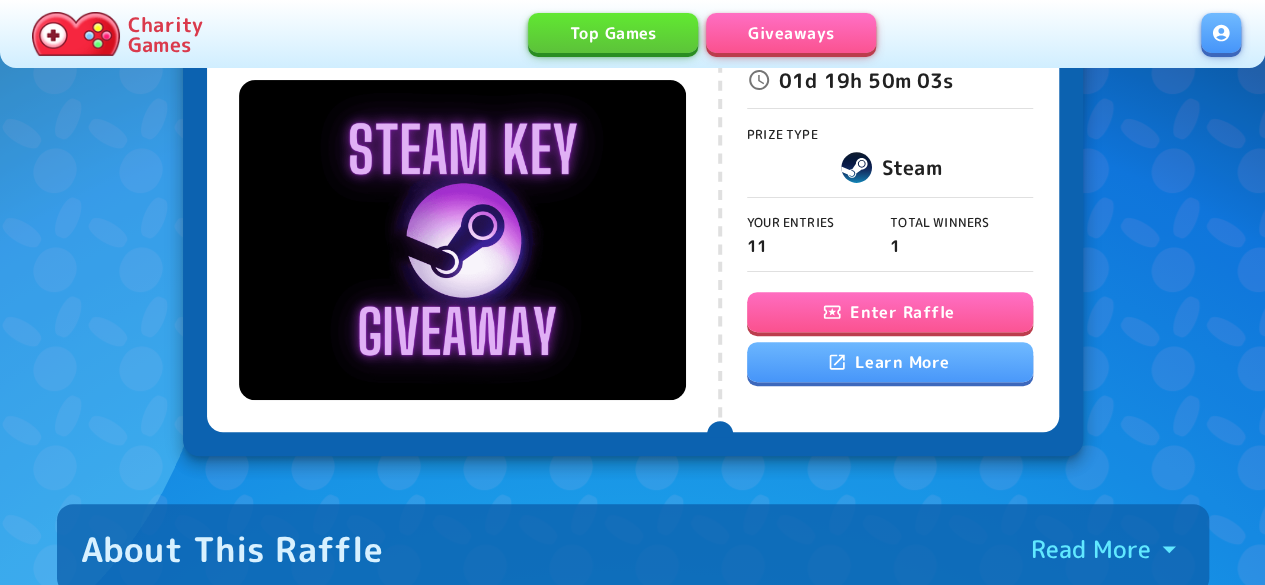 click on "Enter Raffle" at bounding box center [890, 312] 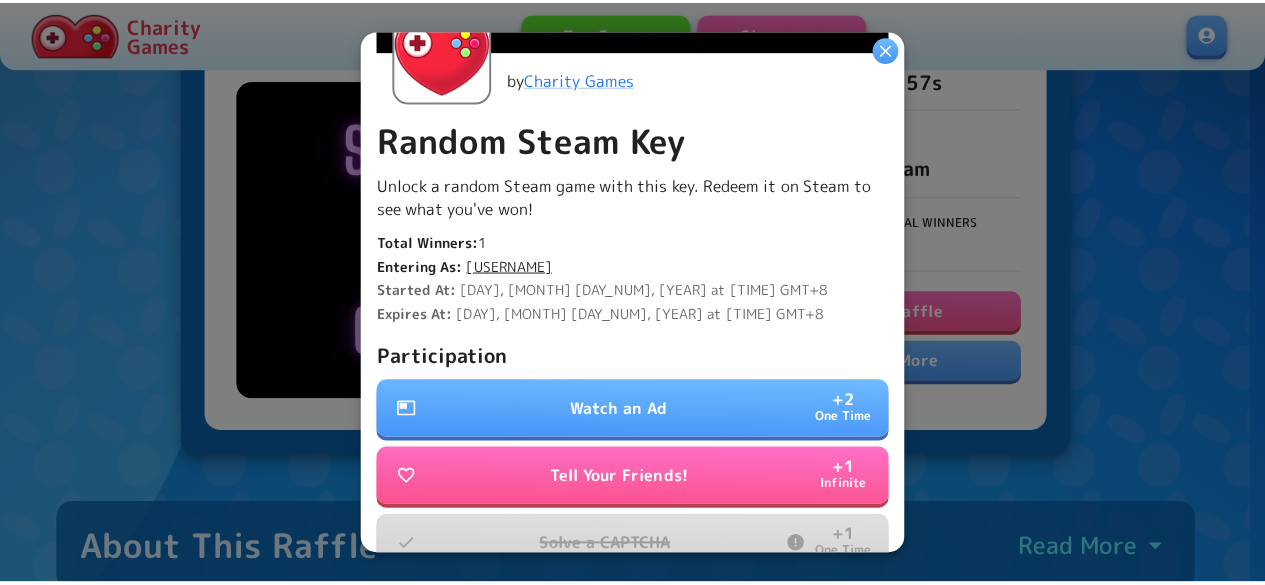 scroll, scrollTop: 400, scrollLeft: 0, axis: vertical 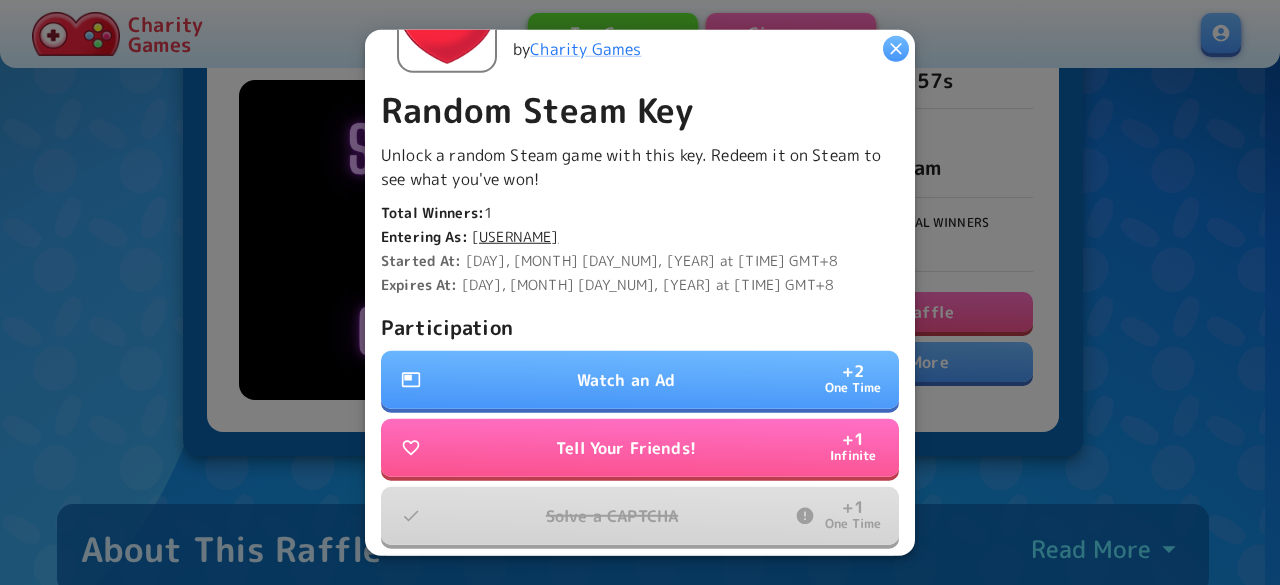 click on "Watch an Ad" at bounding box center (626, 380) 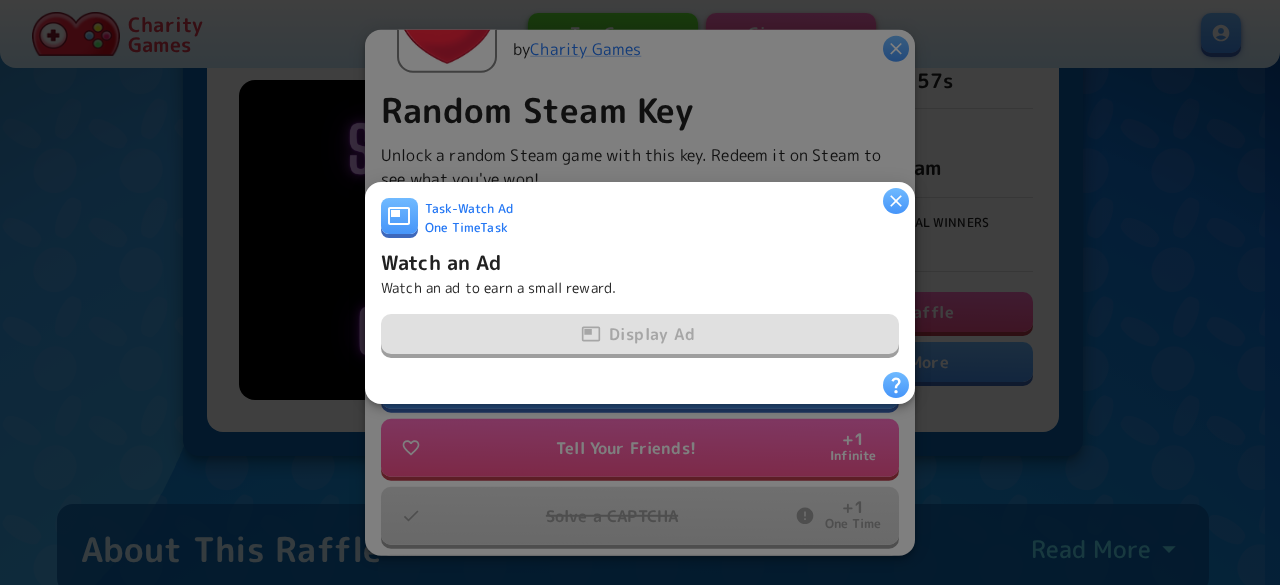 click at bounding box center [896, 385] 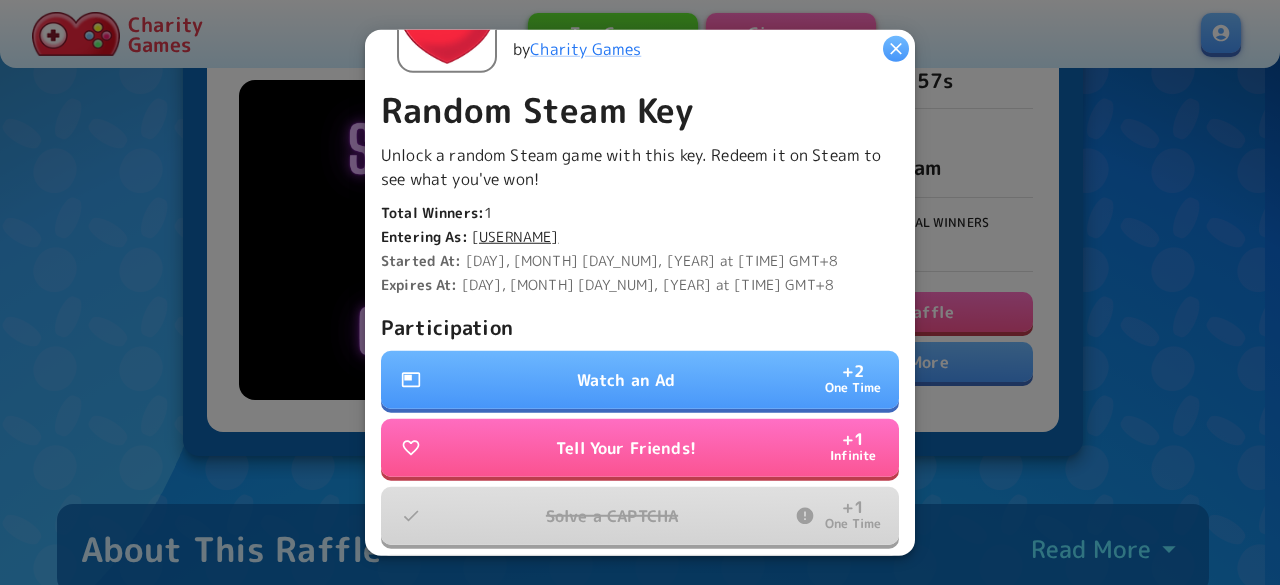 click at bounding box center (896, 48) 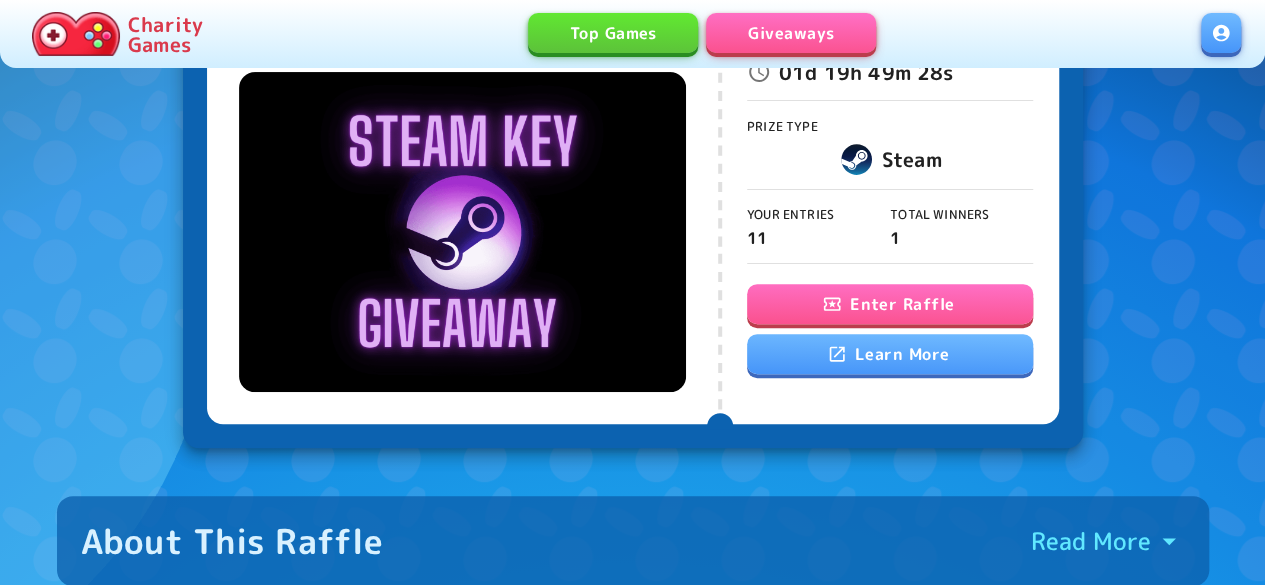 scroll, scrollTop: 0, scrollLeft: 0, axis: both 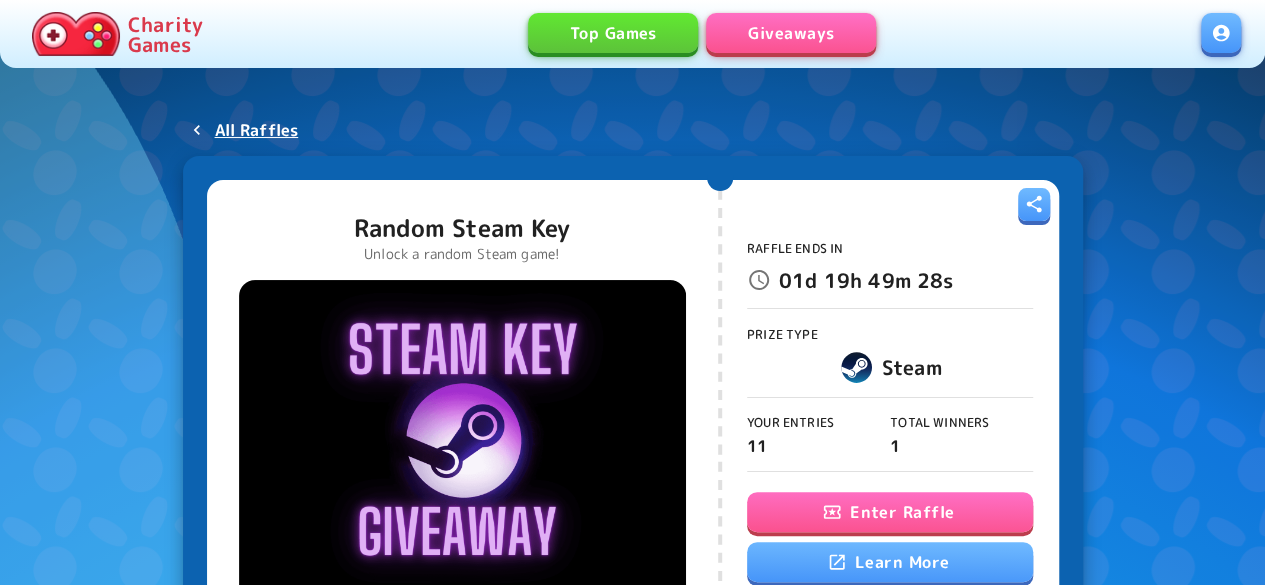 click on "Giveaways" at bounding box center (791, 33) 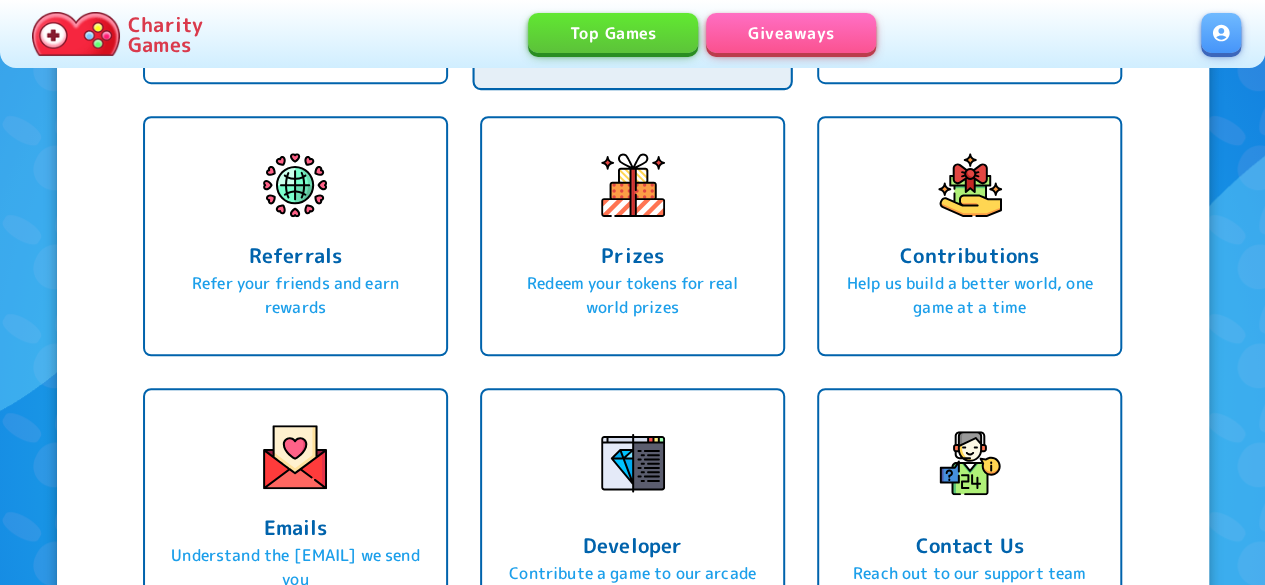 scroll, scrollTop: 700, scrollLeft: 0, axis: vertical 